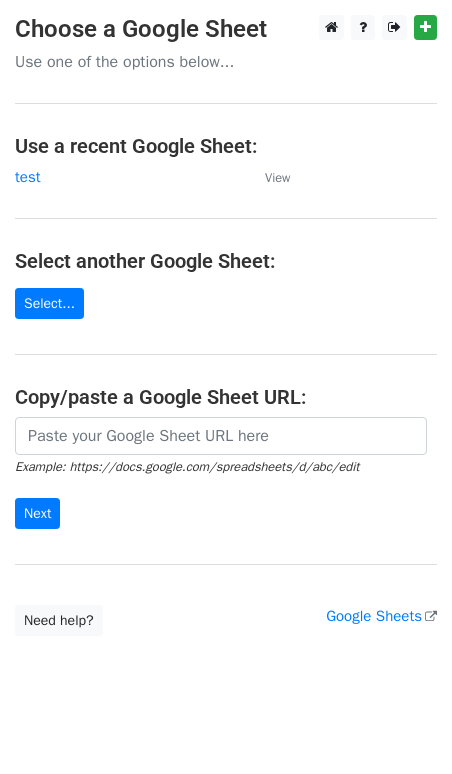 scroll, scrollTop: 0, scrollLeft: 0, axis: both 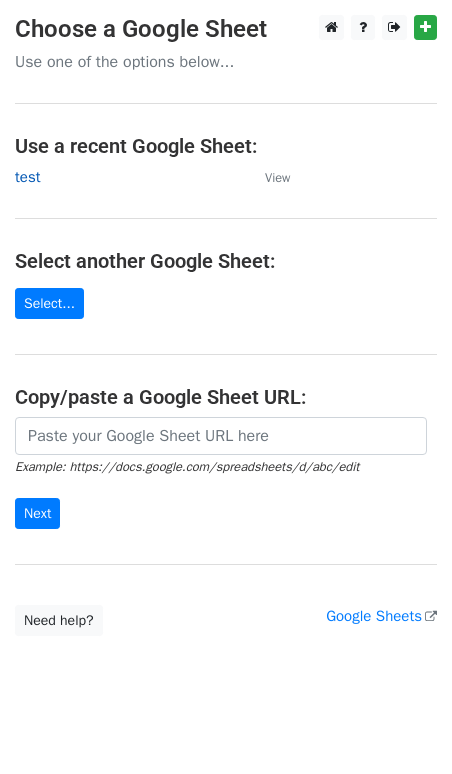 click on "test" at bounding box center (27, 177) 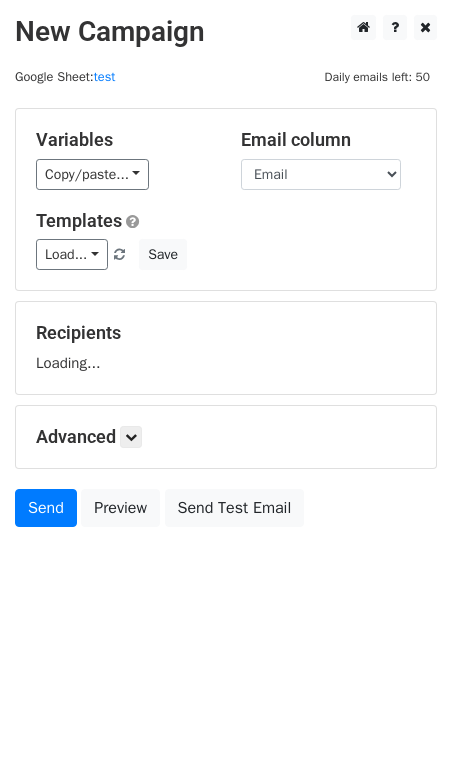 scroll, scrollTop: 0, scrollLeft: 0, axis: both 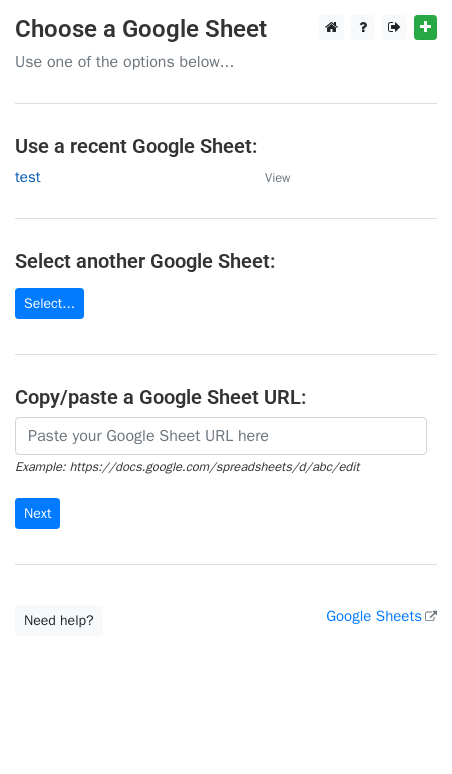 click on "test" at bounding box center [27, 177] 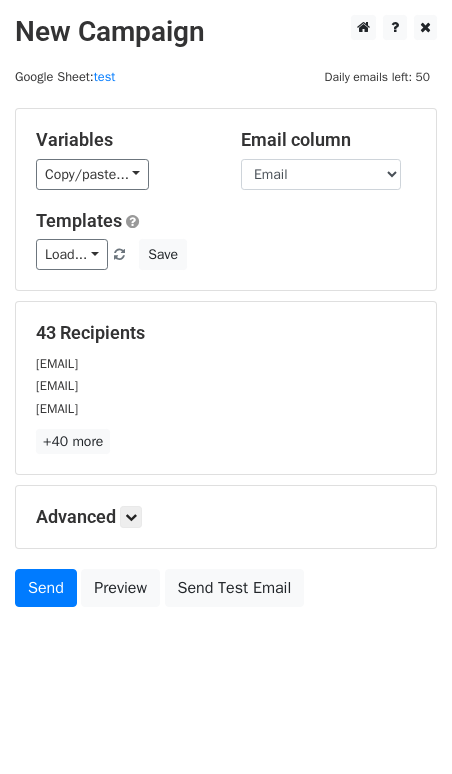 scroll, scrollTop: 3, scrollLeft: 0, axis: vertical 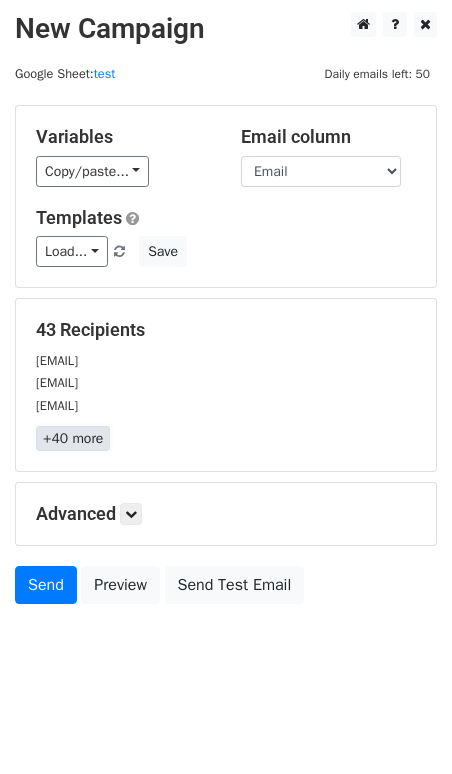 click on "+40 more" at bounding box center [73, 438] 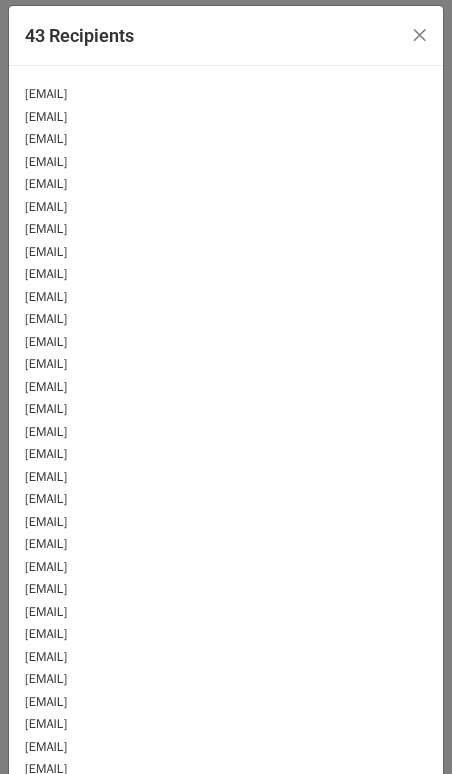 scroll, scrollTop: 0, scrollLeft: 0, axis: both 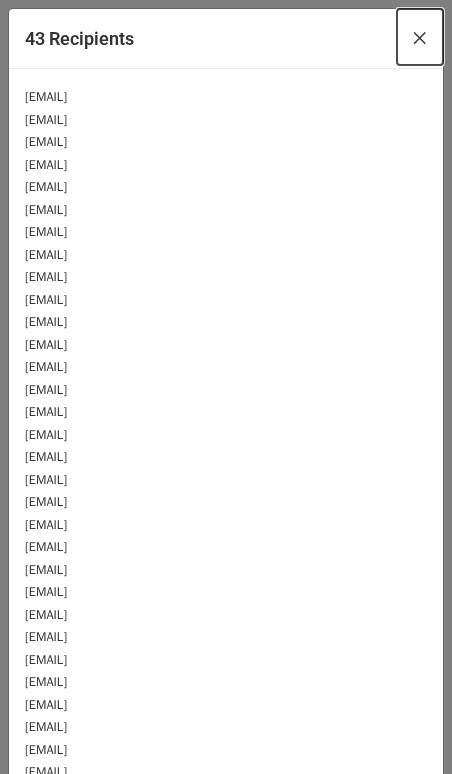 click on "×" at bounding box center [420, 37] 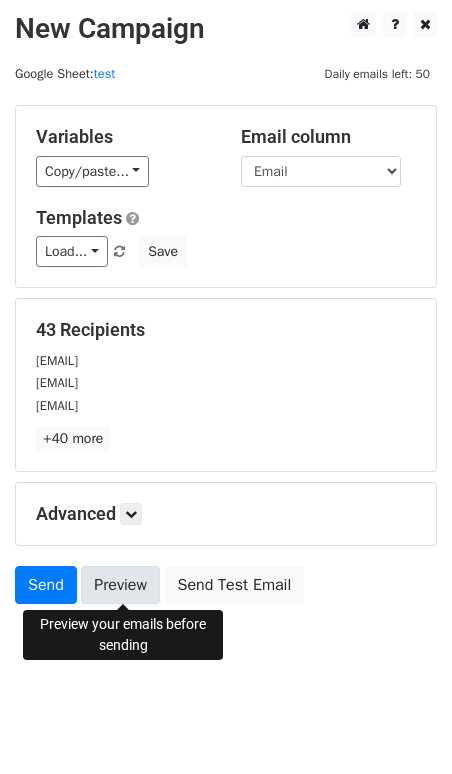 click on "Preview" at bounding box center [120, 585] 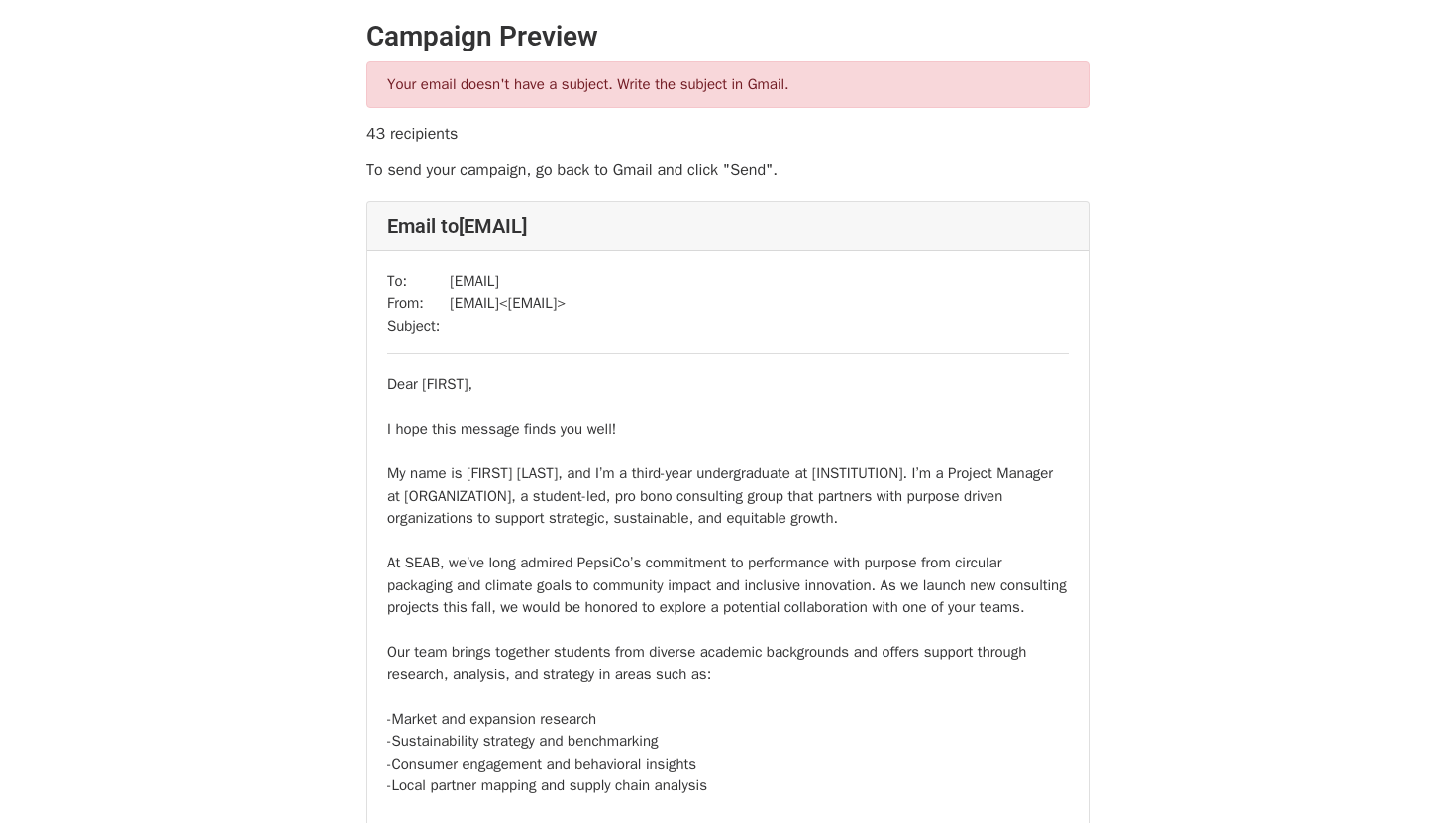 scroll, scrollTop: 0, scrollLeft: 0, axis: both 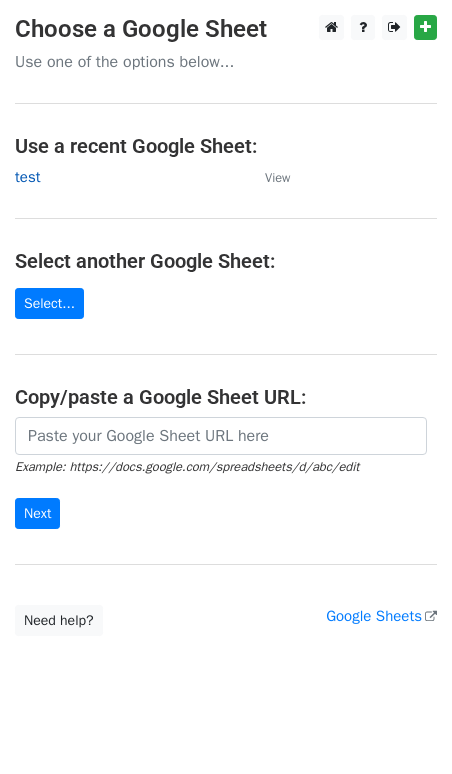 click on "test" at bounding box center [27, 177] 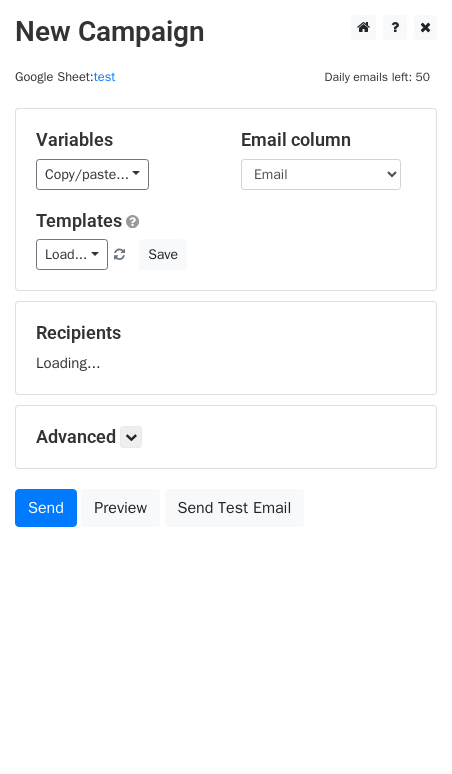 scroll, scrollTop: 0, scrollLeft: 0, axis: both 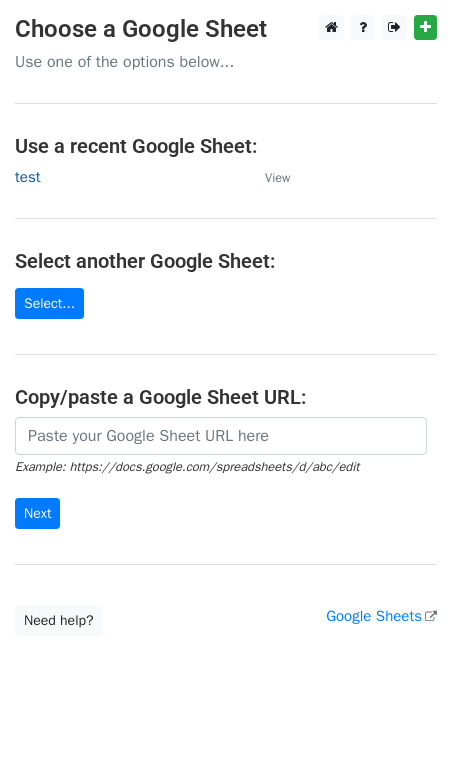 click on "test" at bounding box center (27, 177) 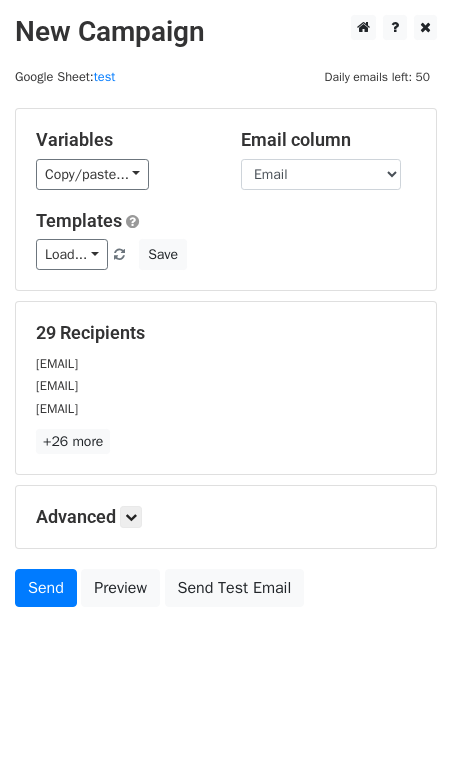 scroll, scrollTop: 3, scrollLeft: 0, axis: vertical 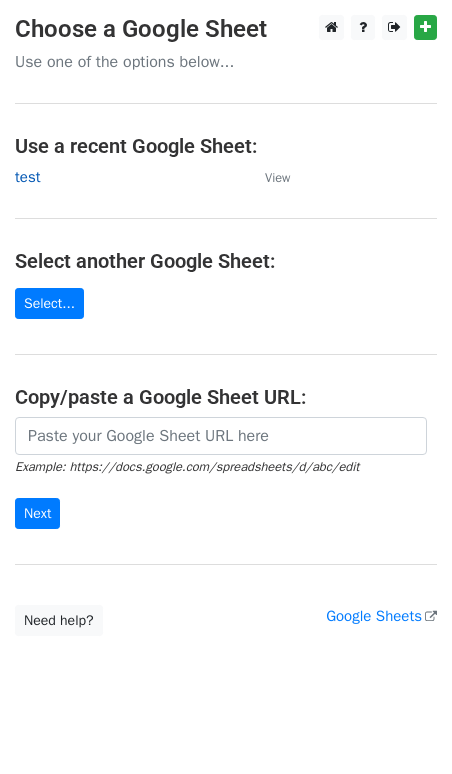 click on "test" at bounding box center [27, 177] 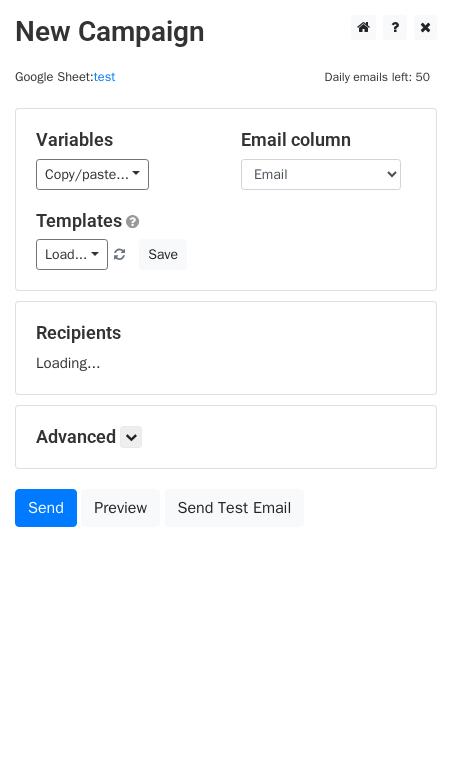 scroll, scrollTop: 0, scrollLeft: 0, axis: both 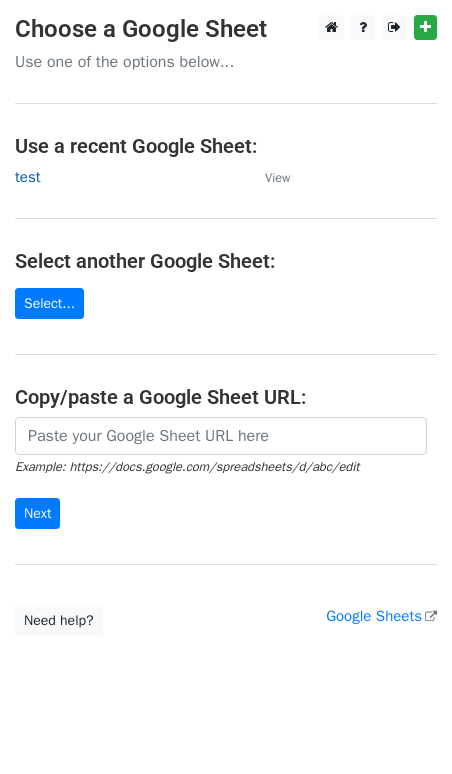 click on "test" at bounding box center [27, 177] 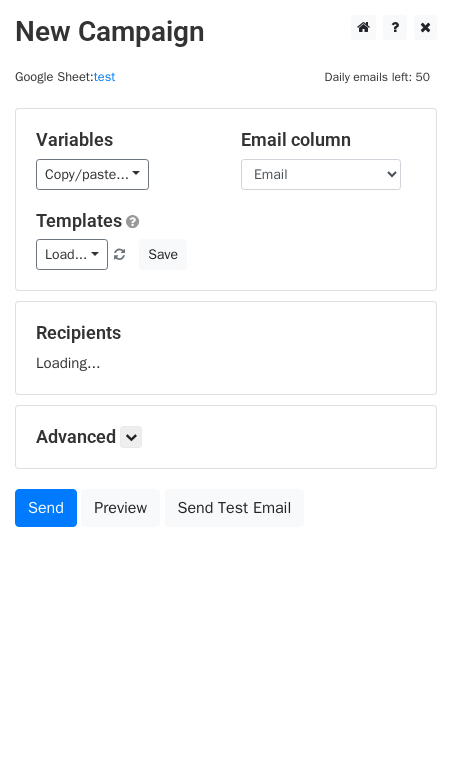 scroll, scrollTop: 0, scrollLeft: 0, axis: both 